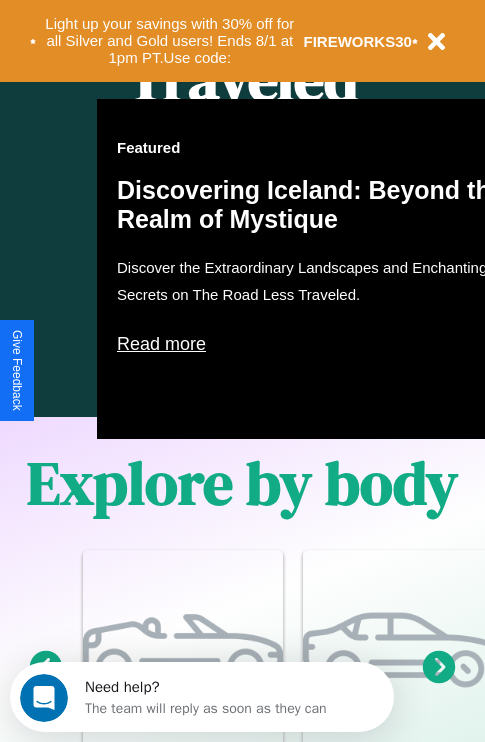 scroll, scrollTop: 2423, scrollLeft: 0, axis: vertical 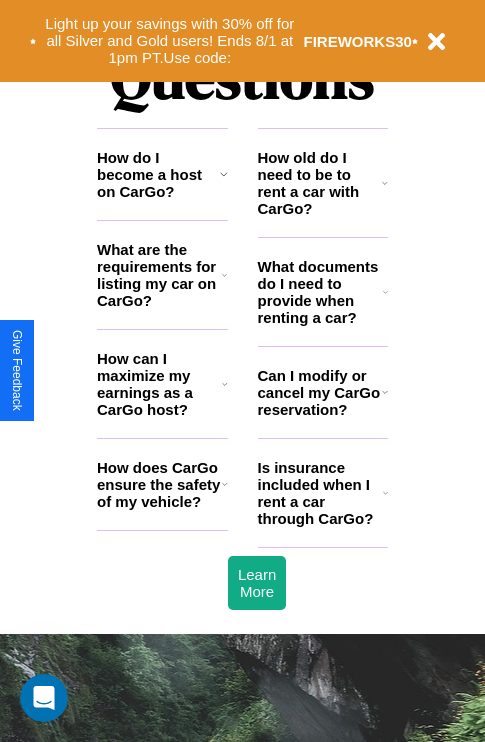 click 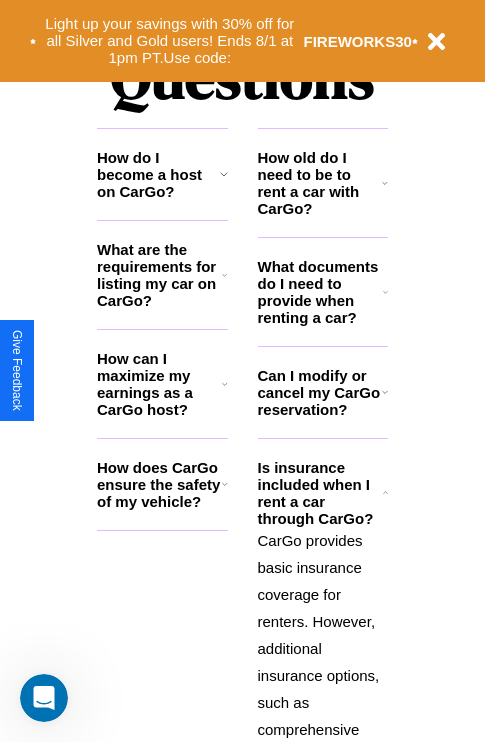 click 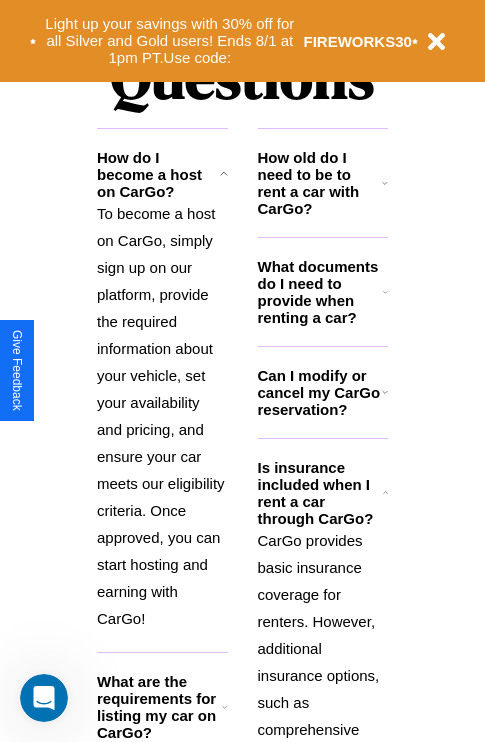 click 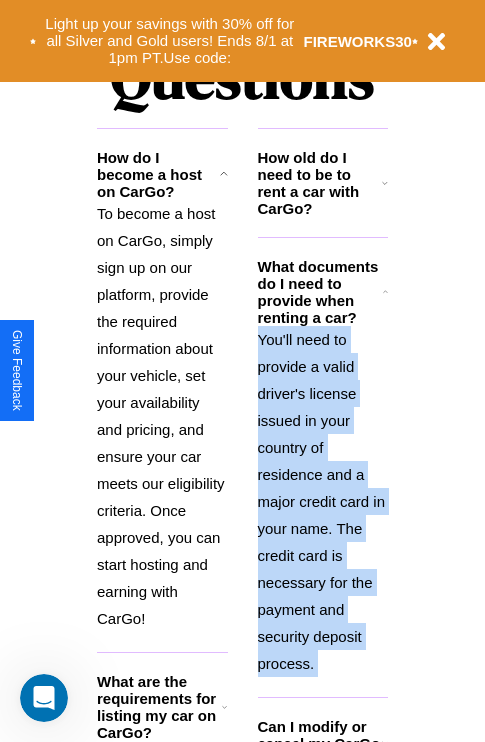 scroll, scrollTop: 2503, scrollLeft: 0, axis: vertical 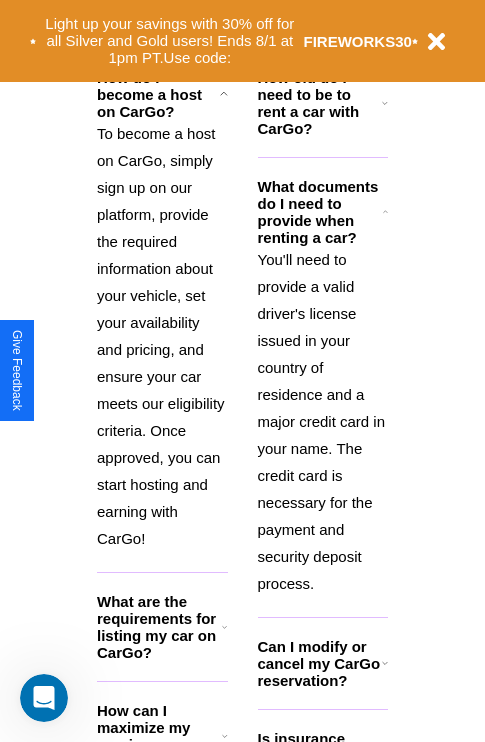 click on "Can I modify or cancel my CarGo reservation?" at bounding box center [320, 663] 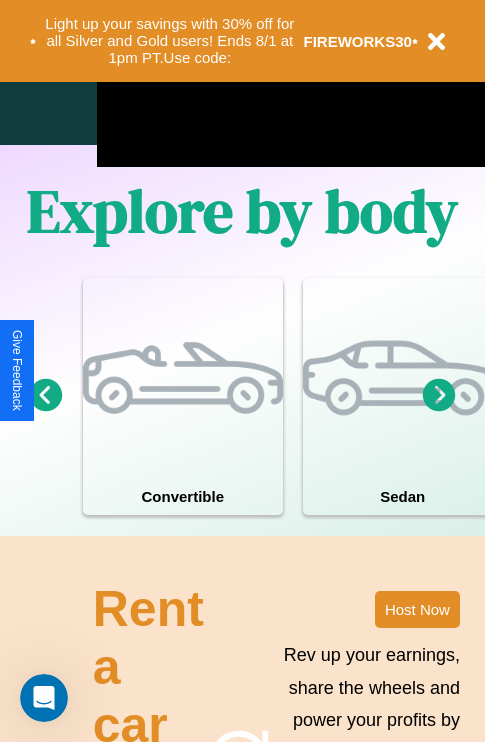 scroll, scrollTop: 1285, scrollLeft: 0, axis: vertical 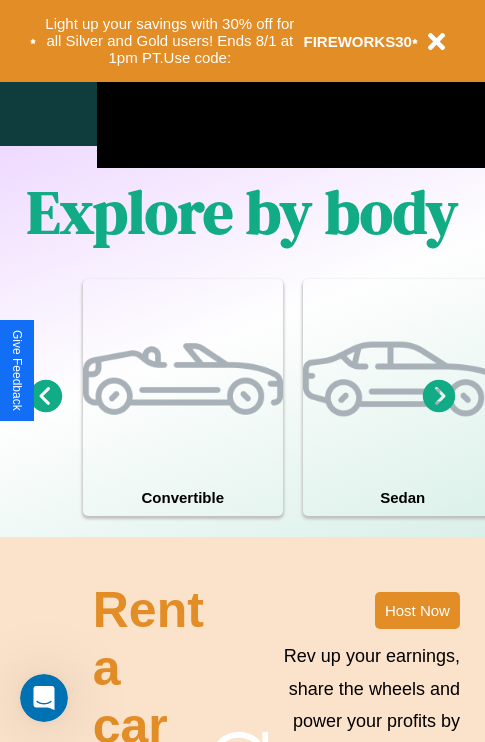 click 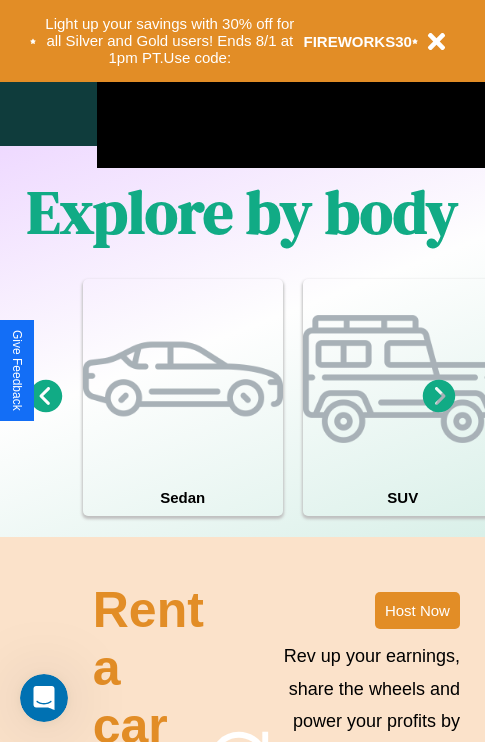 click 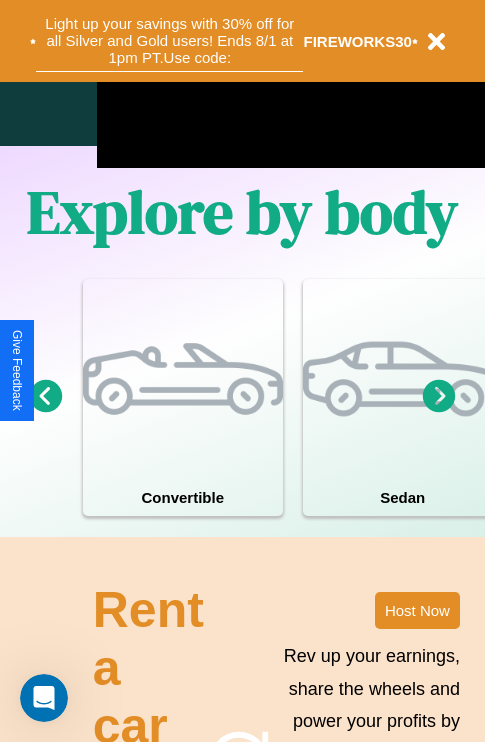 click on "Light up your savings with 30% off for all Silver and Gold users! Ends 8/1 at 1pm PT.  Use code:" at bounding box center [169, 41] 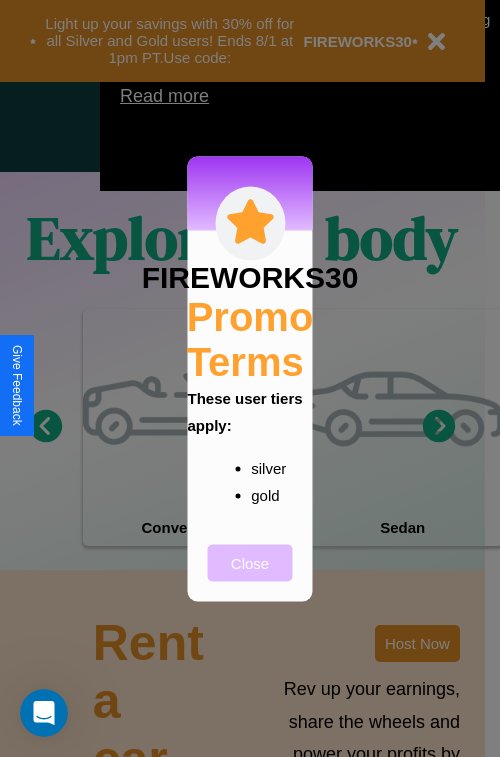 click on "Close" at bounding box center [250, 562] 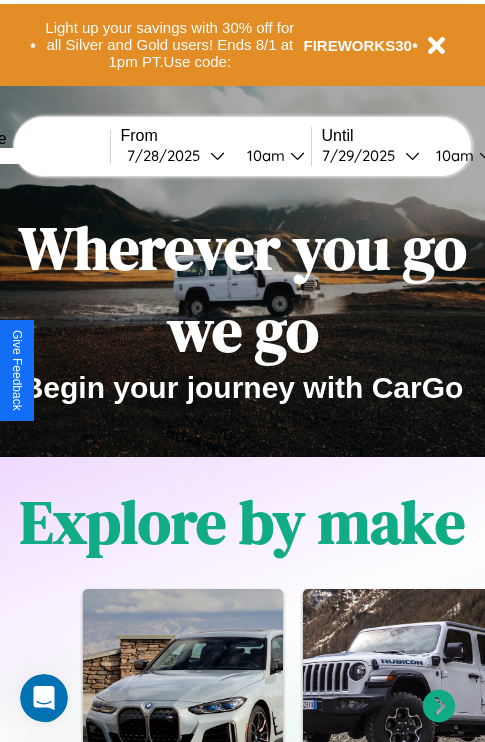 scroll, scrollTop: 0, scrollLeft: 0, axis: both 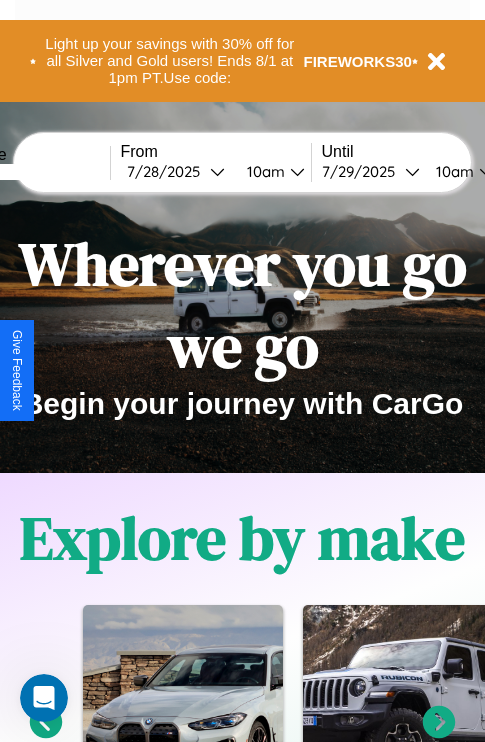 click at bounding box center (35, 172) 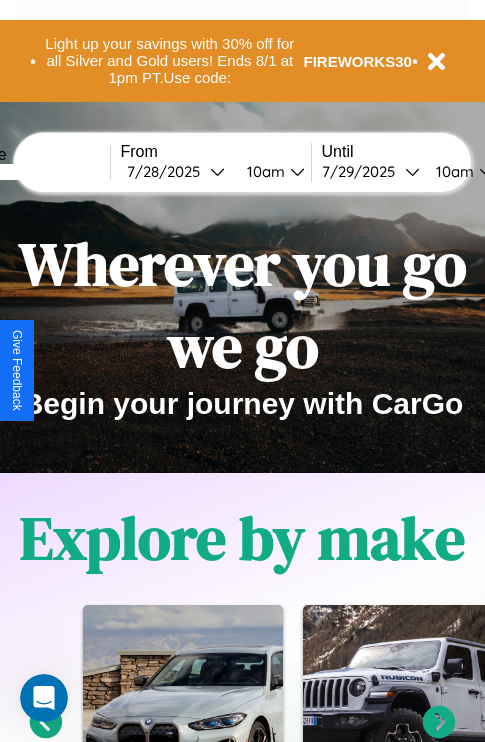 type on "******" 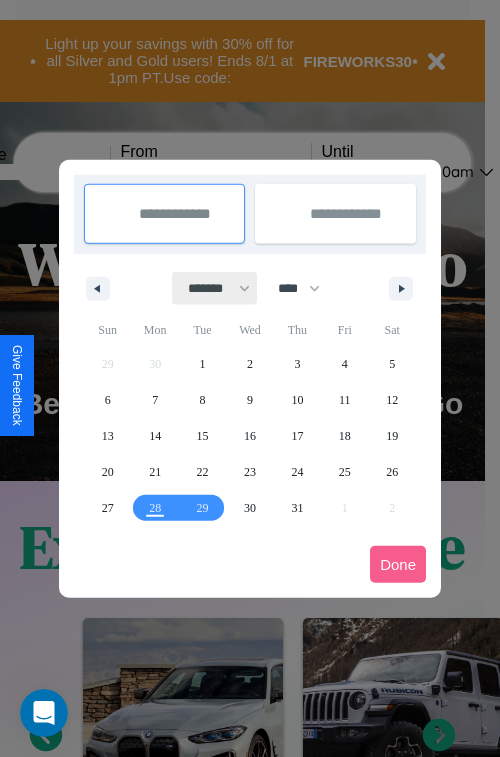 click on "******* ******** ***** ***** *** **** **** ****** ********* ******* ******** ********" at bounding box center [215, 288] 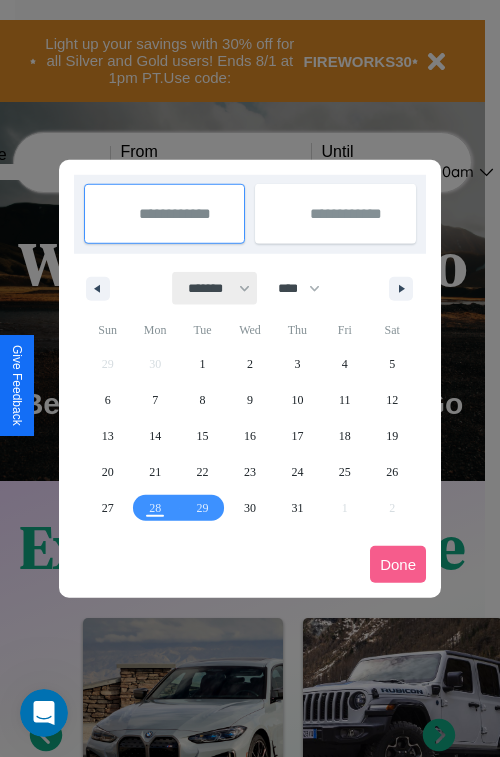 select on "*" 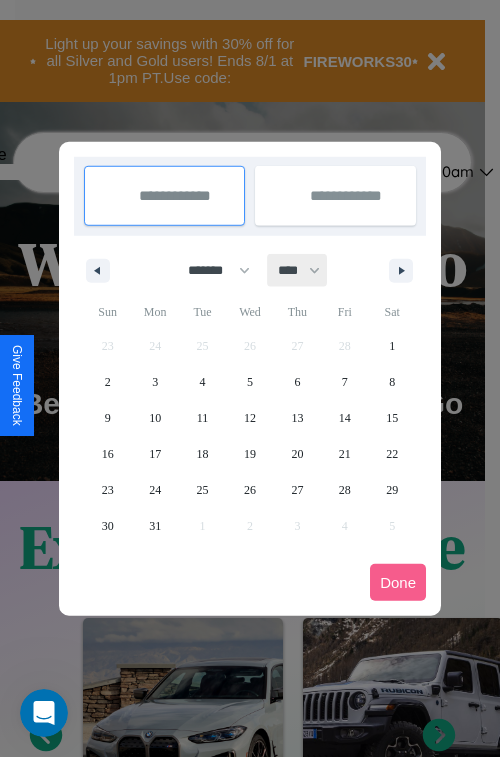 click on "**** **** **** **** **** **** **** **** **** **** **** **** **** **** **** **** **** **** **** **** **** **** **** **** **** **** **** **** **** **** **** **** **** **** **** **** **** **** **** **** **** **** **** **** **** **** **** **** **** **** **** **** **** **** **** **** **** **** **** **** **** **** **** **** **** **** **** **** **** **** **** **** **** **** **** **** **** **** **** **** **** **** **** **** **** **** **** **** **** **** **** **** **** **** **** **** **** **** **** **** **** **** **** **** **** **** **** **** **** **** **** **** **** **** **** **** **** **** **** **** ****" at bounding box center (298, 270) 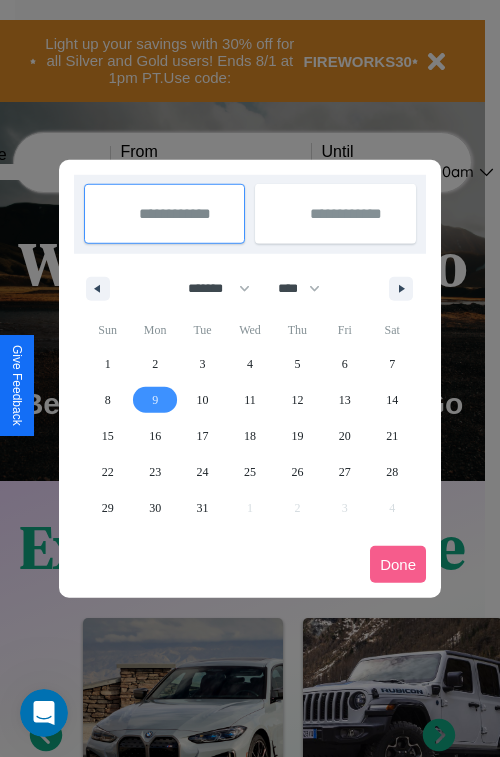 click on "9" at bounding box center [155, 400] 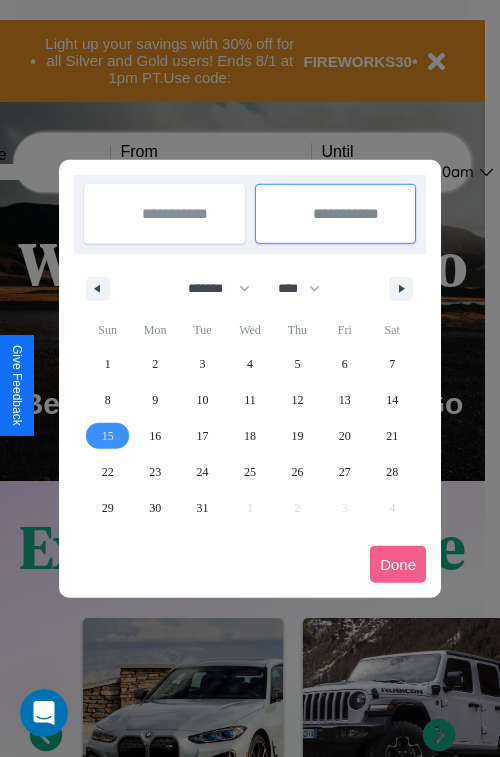 click on "15" at bounding box center [108, 436] 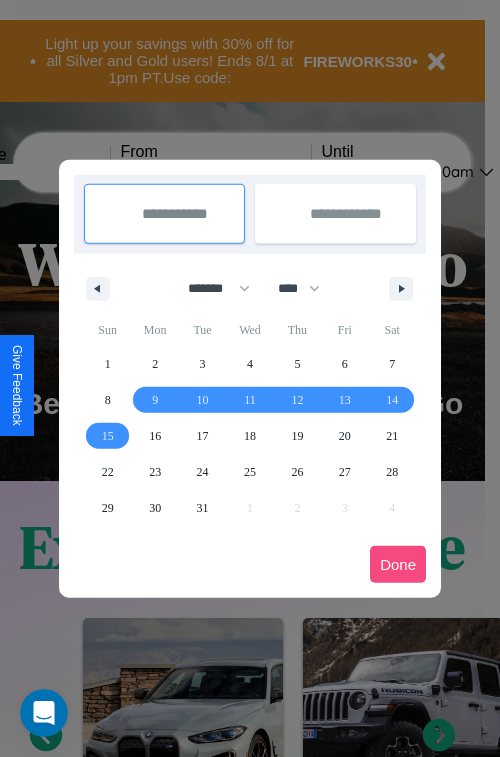 click on "Done" at bounding box center [398, 564] 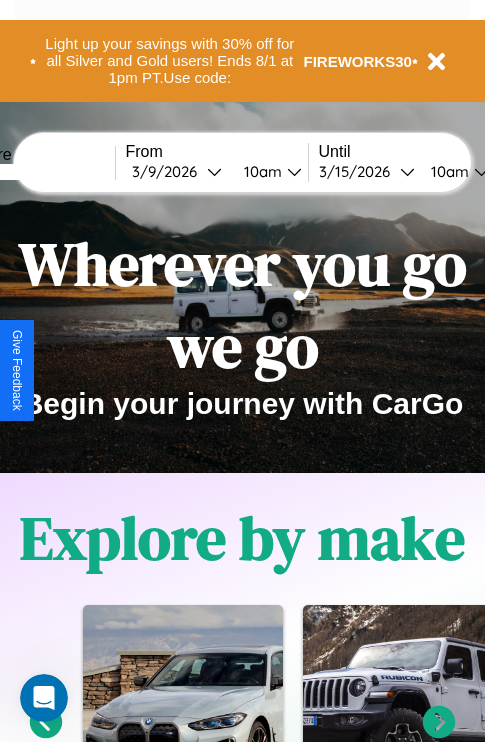 scroll, scrollTop: 0, scrollLeft: 71, axis: horizontal 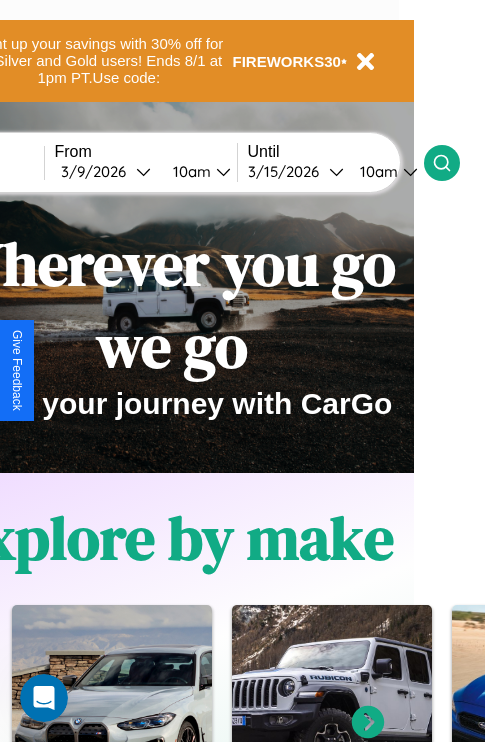 click 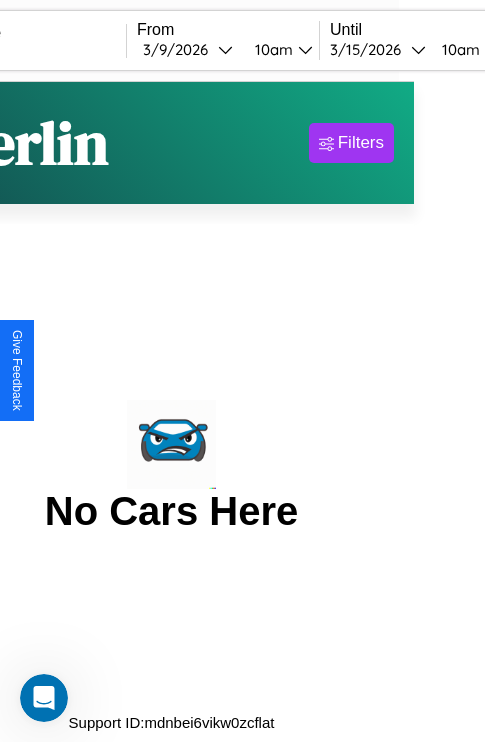 scroll, scrollTop: 0, scrollLeft: 0, axis: both 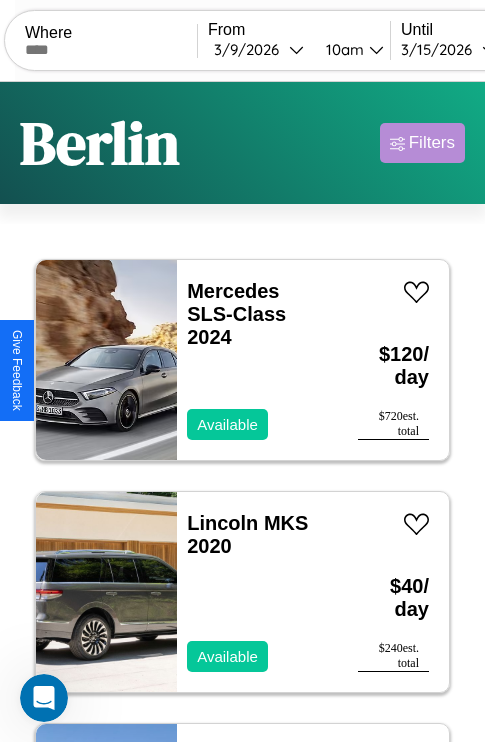 click on "Filters" at bounding box center (432, 143) 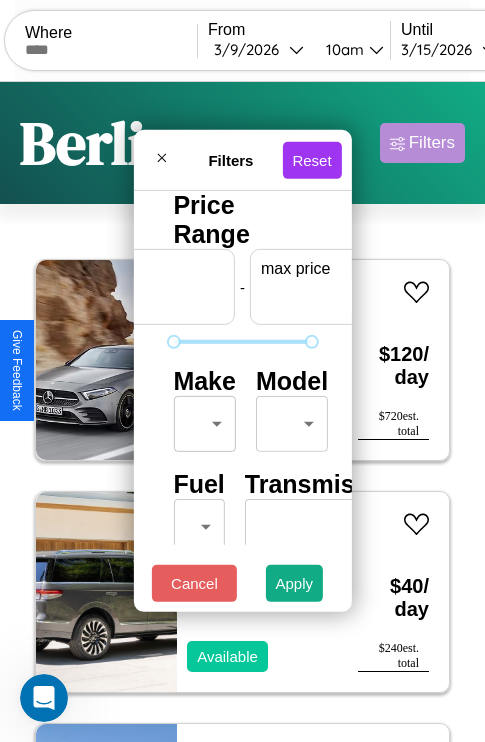 scroll, scrollTop: 0, scrollLeft: 124, axis: horizontal 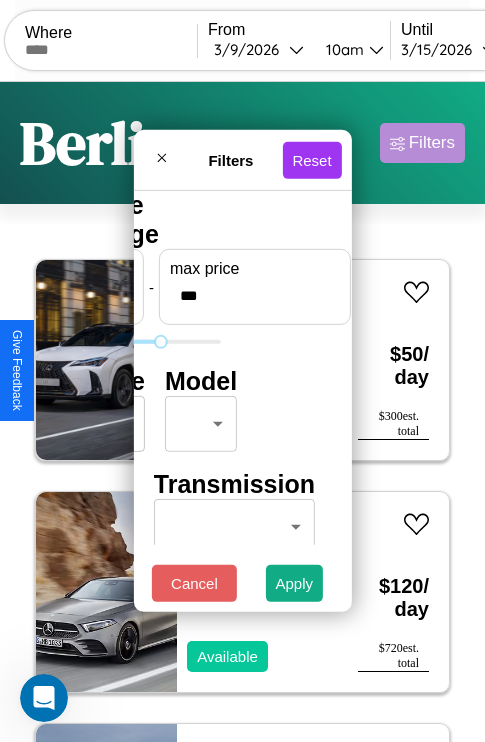 type on "***" 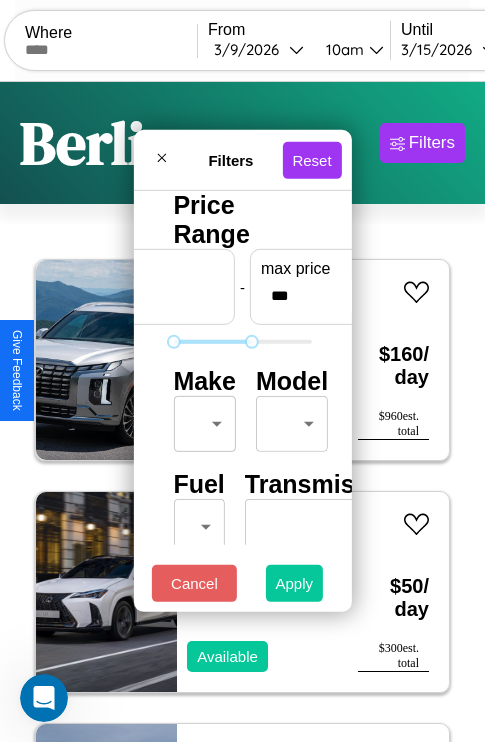 type on "*" 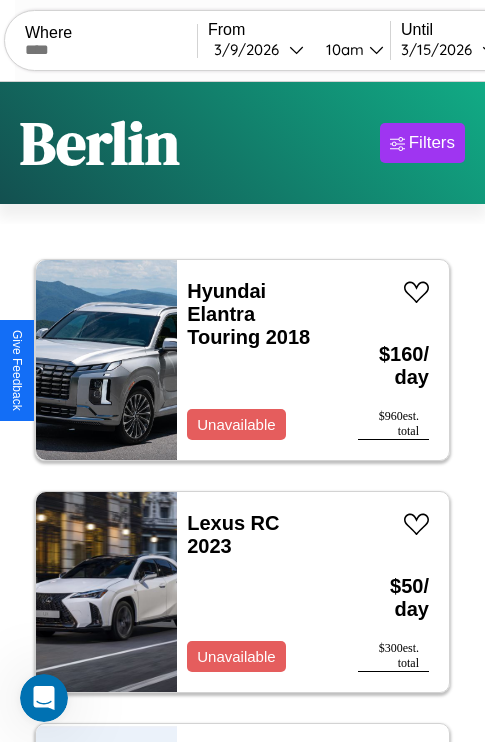 scroll, scrollTop: 66, scrollLeft: 0, axis: vertical 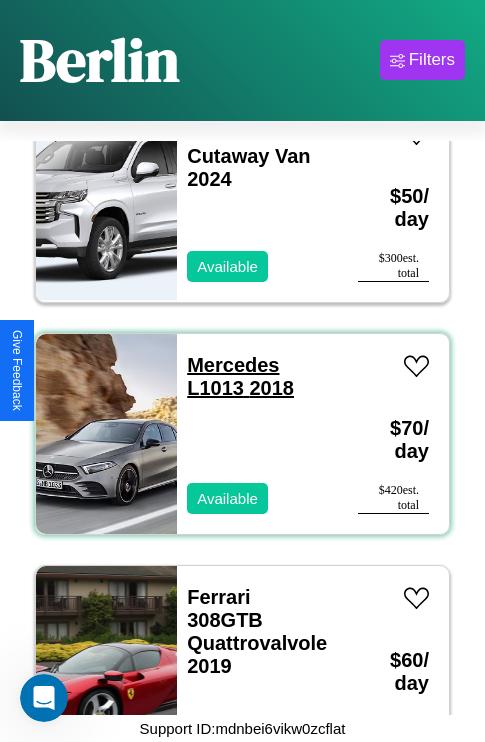 click on "Mercedes   L1013   2018" at bounding box center [240, 376] 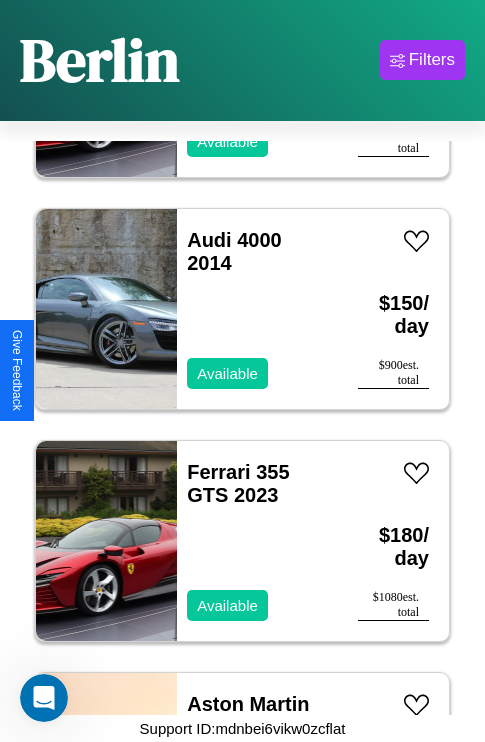 scroll, scrollTop: 6571, scrollLeft: 0, axis: vertical 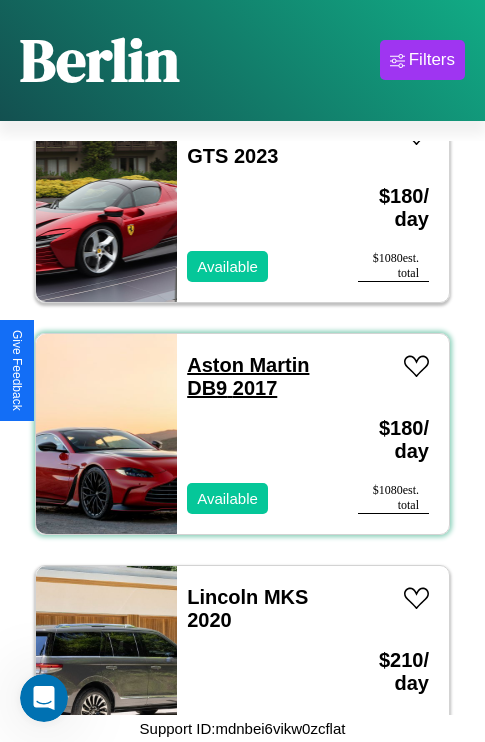 click on "Aston Martin   DB9   2017" at bounding box center [248, 376] 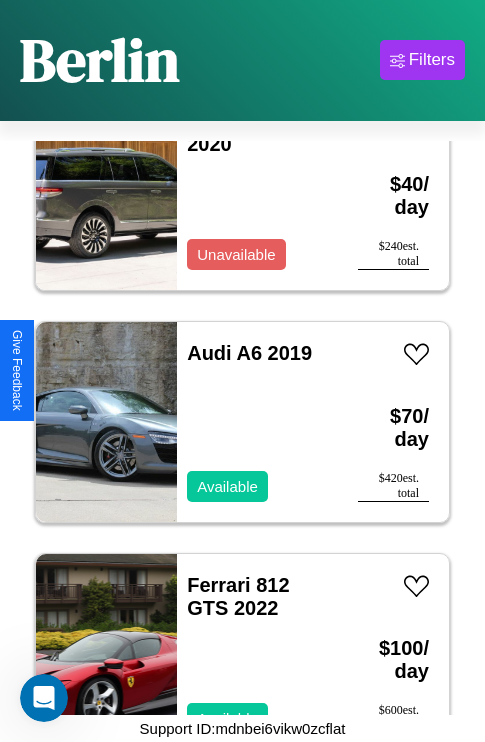 scroll, scrollTop: 5643, scrollLeft: 0, axis: vertical 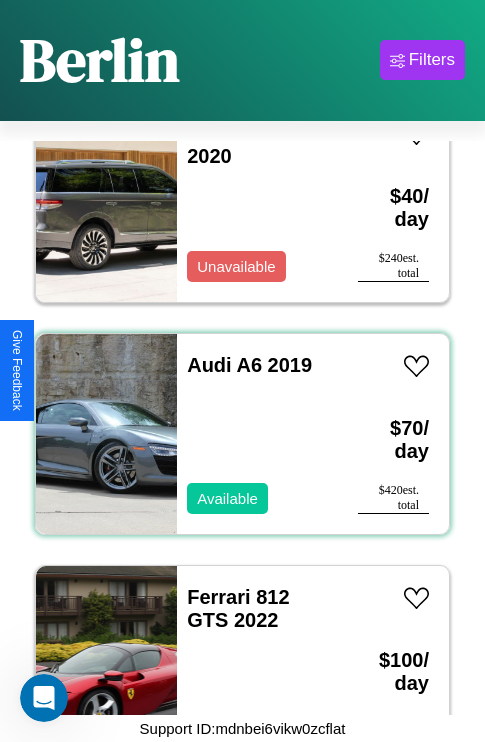 click on "Audi   A6   2019 Available" at bounding box center [257, 434] 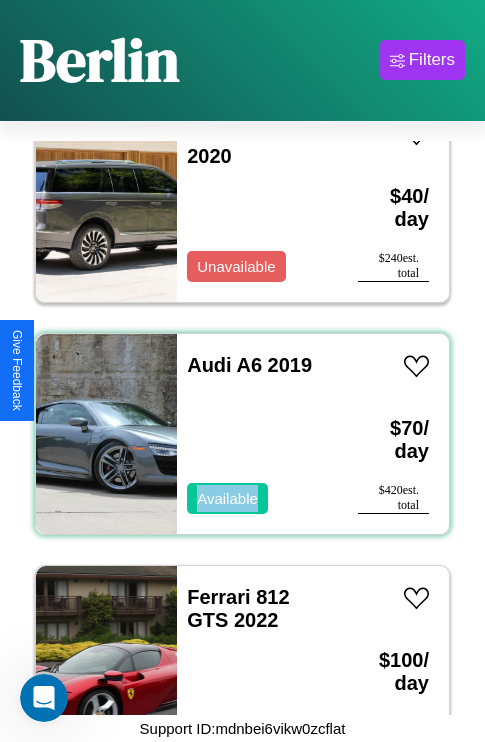 click on "Audi   A6   2019 Available" at bounding box center [257, 434] 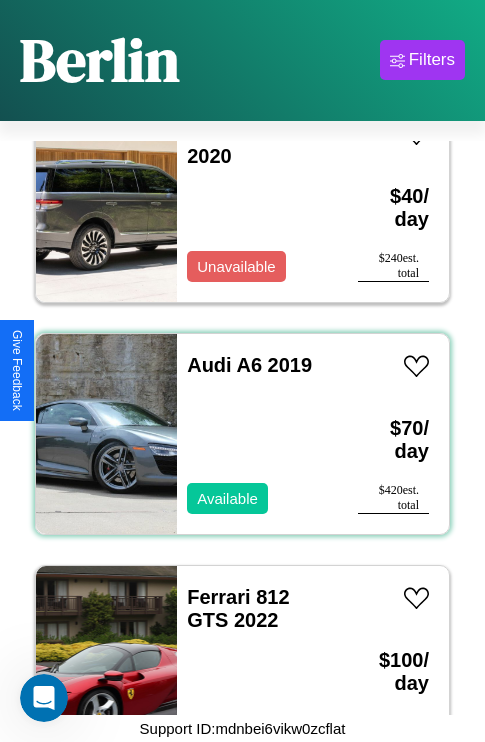 click on "Audi   A6   2019 Available" at bounding box center (257, 434) 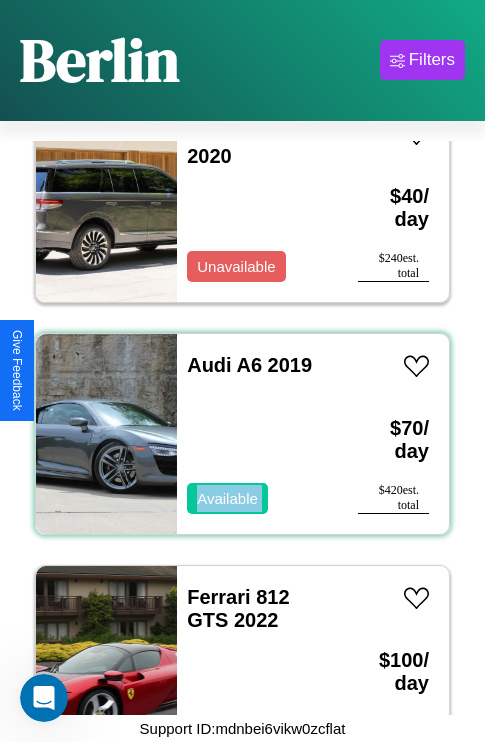 click on "Audi   A6   2019 Available" at bounding box center [257, 434] 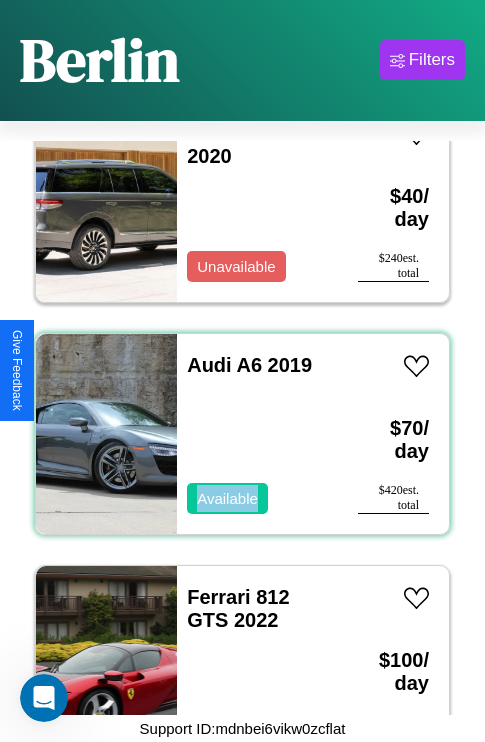 click on "Audi   A6   2019 Available" at bounding box center (257, 434) 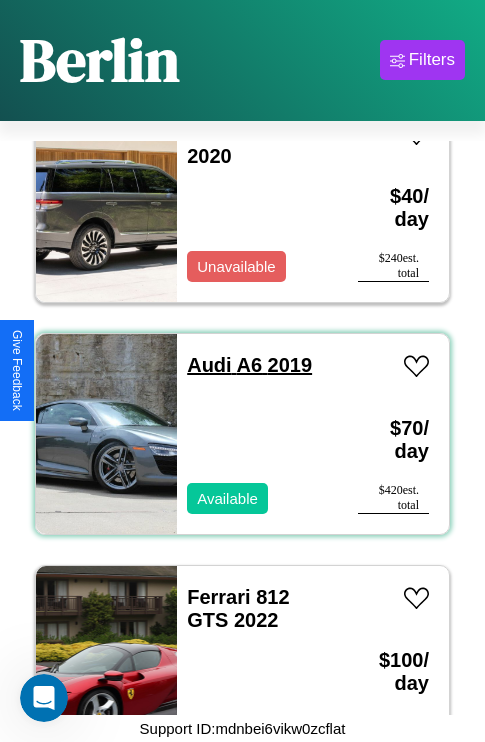 click on "Audi   A6   2019" at bounding box center (249, 365) 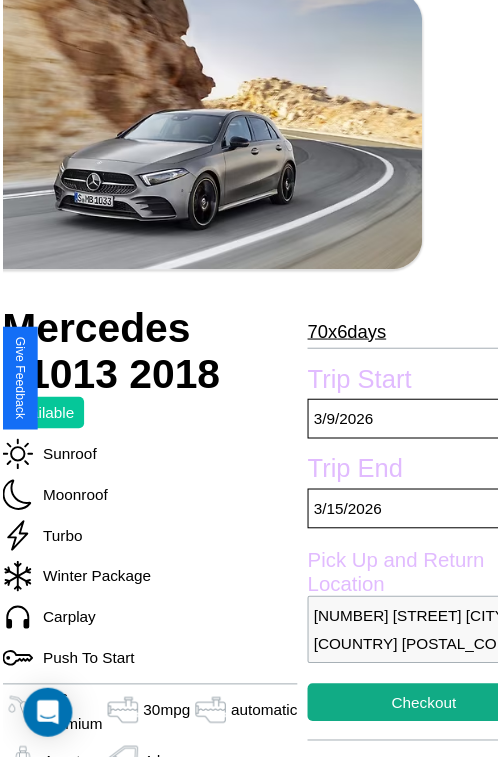 scroll, scrollTop: 129, scrollLeft: 107, axis: both 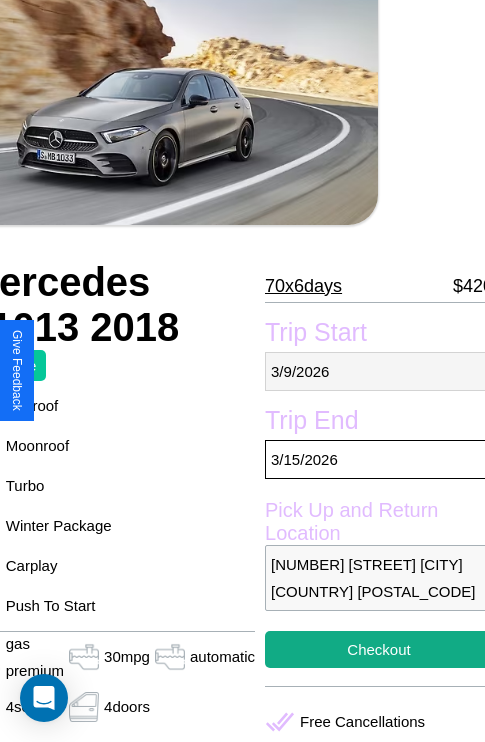 click on "3 / 9 / 2026" at bounding box center (379, 371) 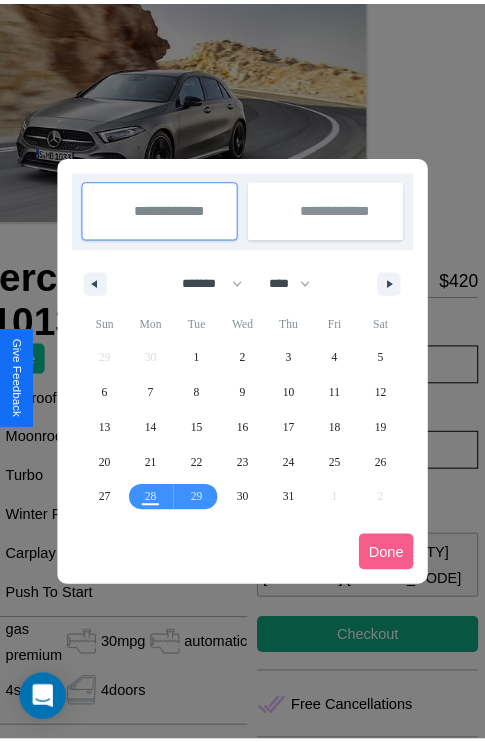 scroll, scrollTop: 0, scrollLeft: 107, axis: horizontal 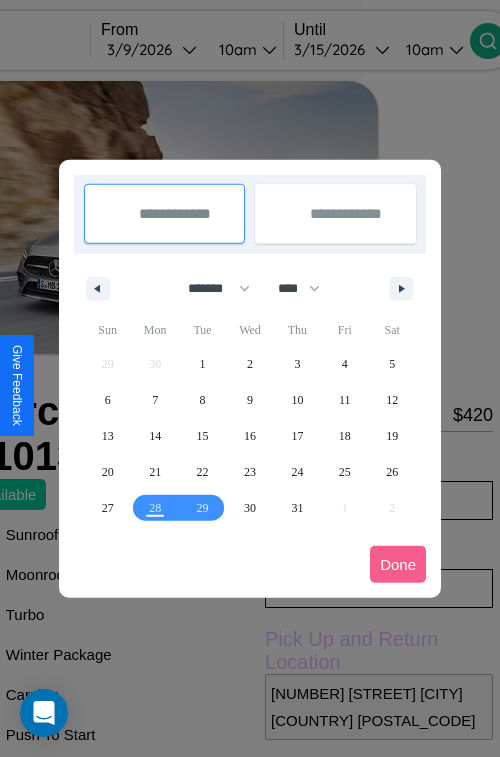 click at bounding box center [250, 378] 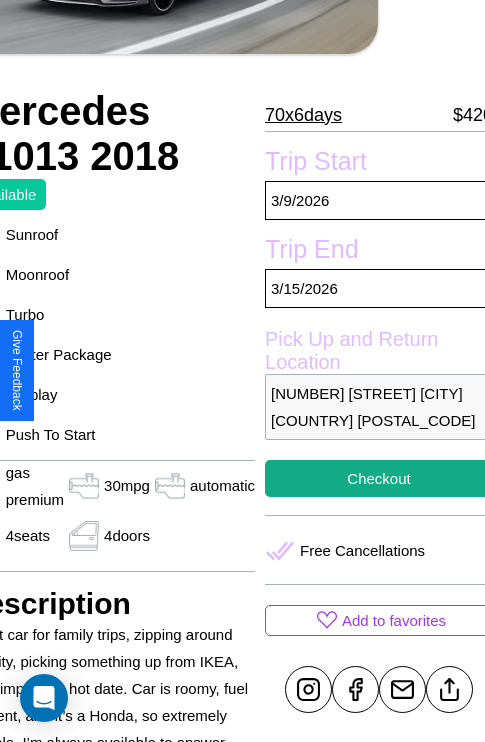 scroll, scrollTop: 407, scrollLeft: 107, axis: both 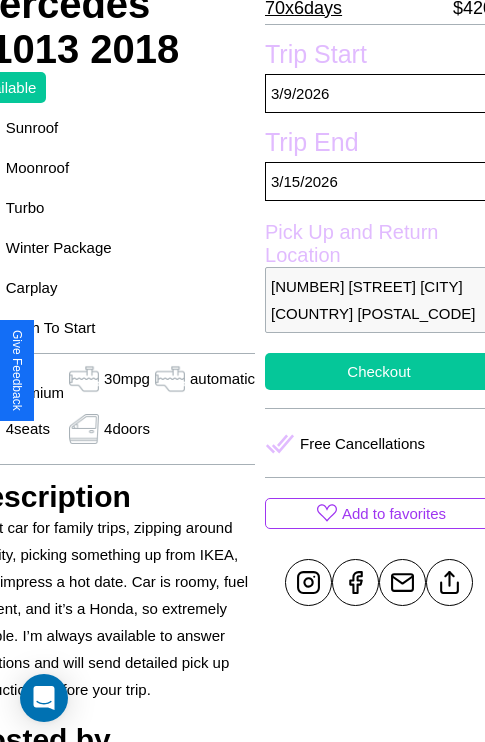 click on "Checkout" at bounding box center (379, 371) 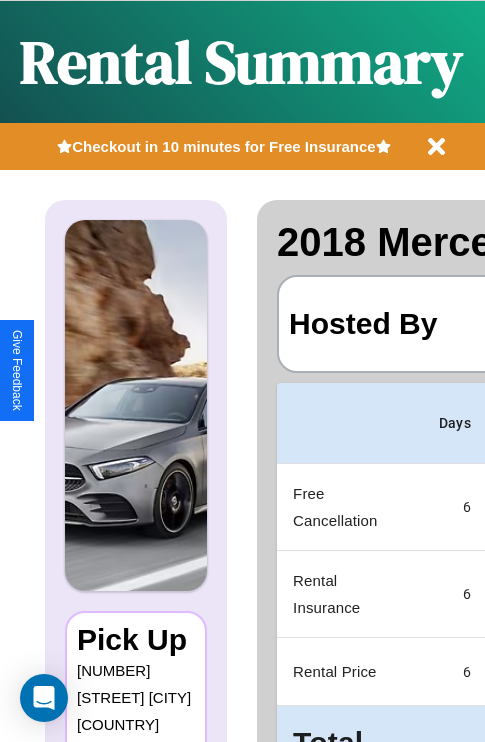 scroll, scrollTop: 0, scrollLeft: 378, axis: horizontal 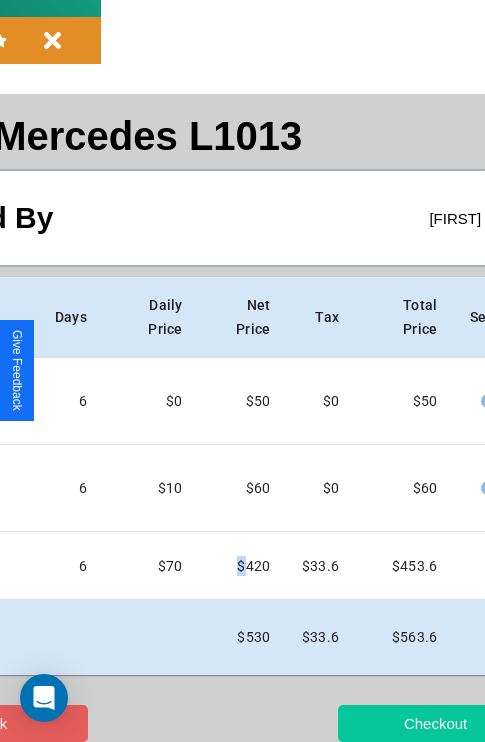 click on "Checkout" at bounding box center [435, 723] 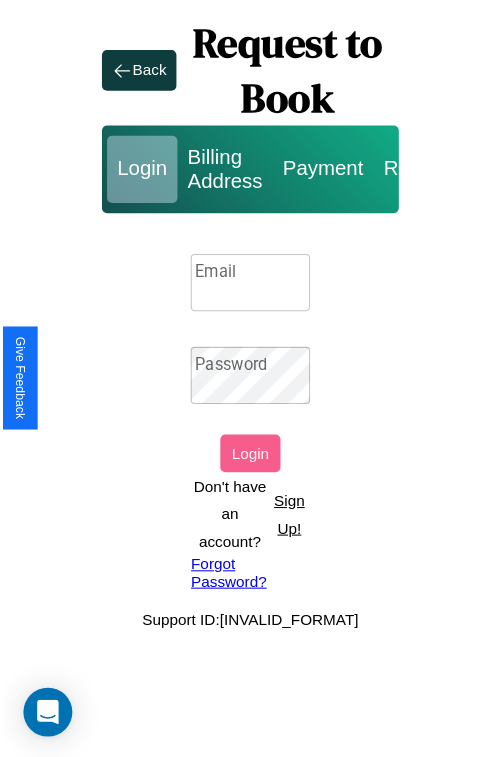 scroll, scrollTop: 0, scrollLeft: 0, axis: both 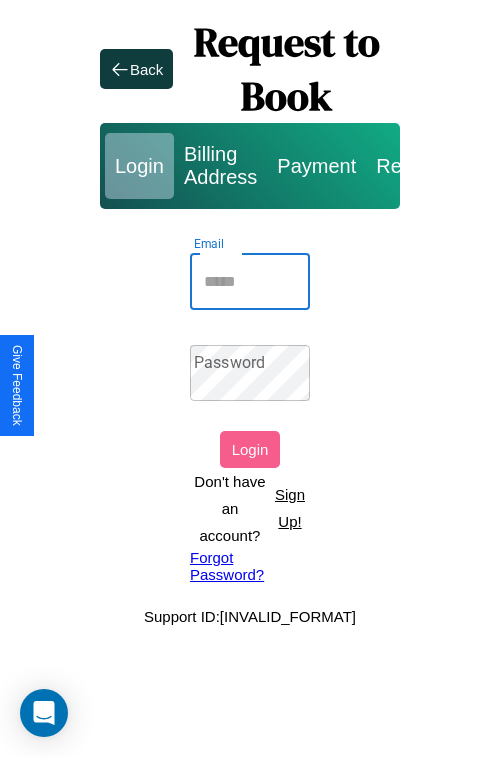 click on "Email" at bounding box center (250, 282) 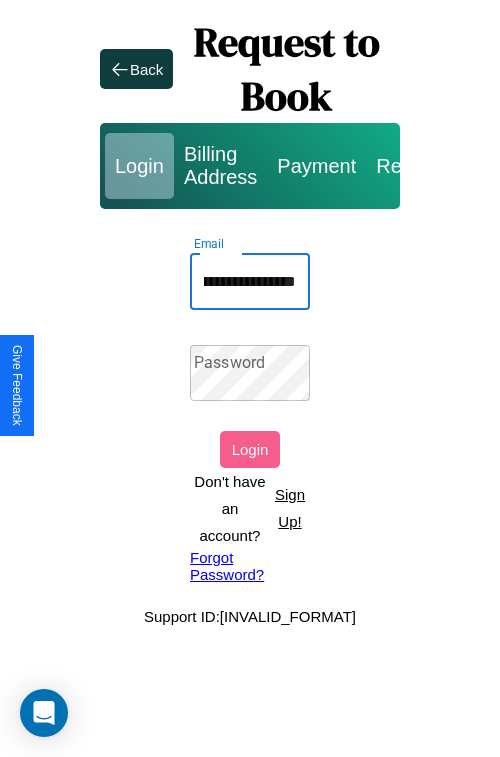 scroll, scrollTop: 0, scrollLeft: 153, axis: horizontal 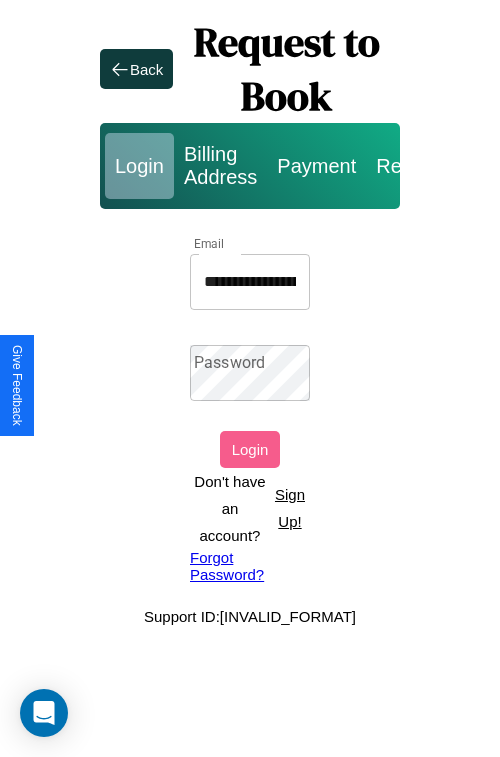 click on "Forgot Password?" at bounding box center [250, 566] 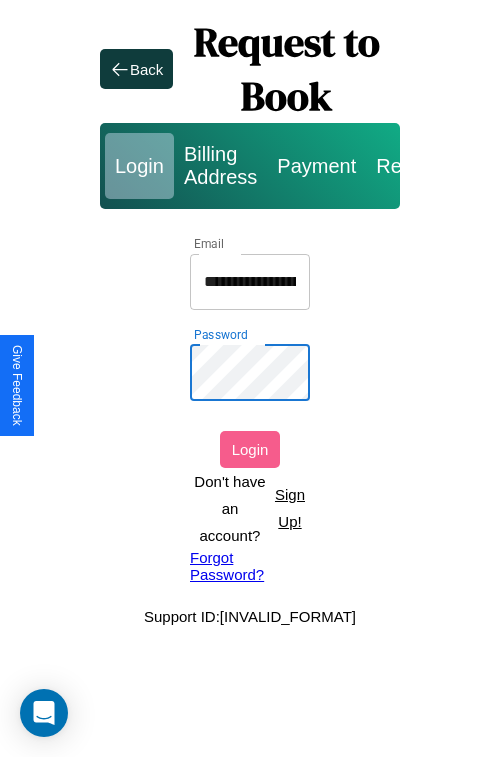 scroll, scrollTop: 0, scrollLeft: 153, axis: horizontal 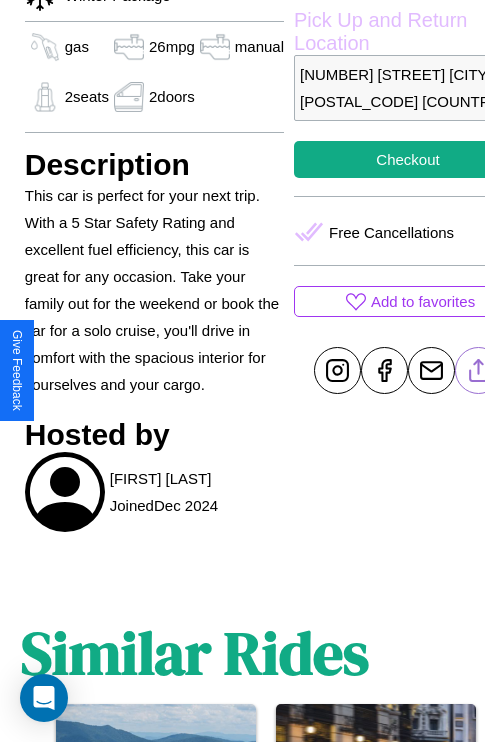 click 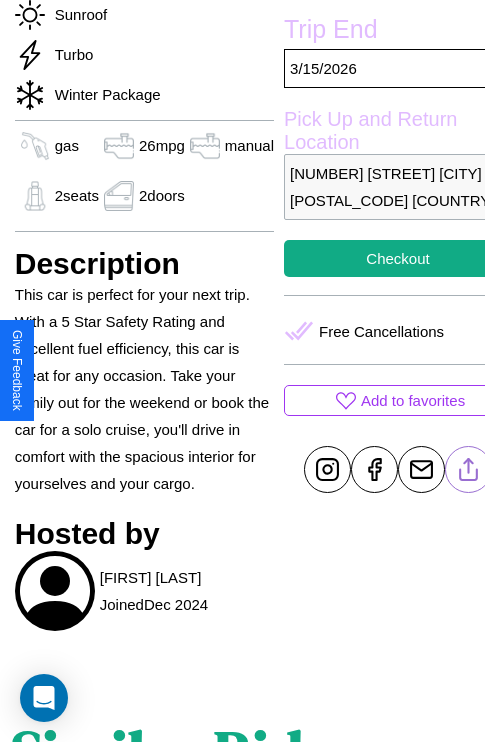 scroll, scrollTop: 499, scrollLeft: 68, axis: both 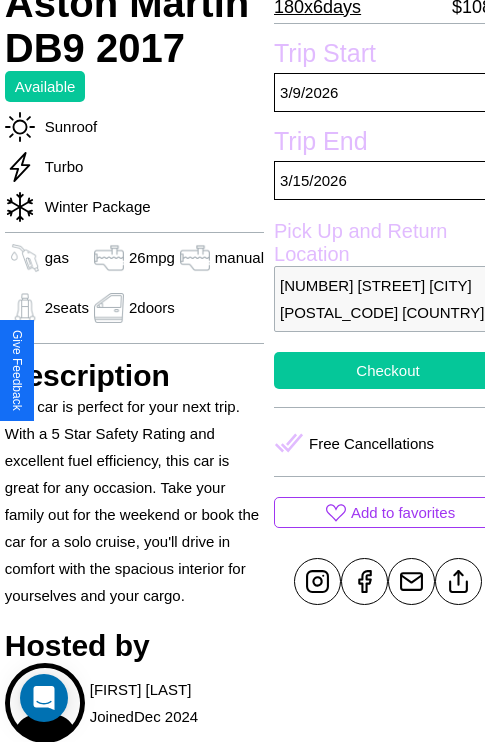 click on "Checkout" at bounding box center [388, 370] 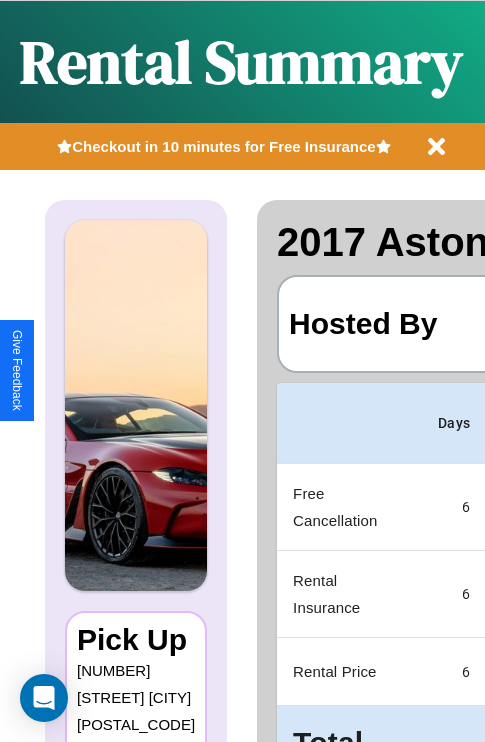 scroll, scrollTop: 0, scrollLeft: 378, axis: horizontal 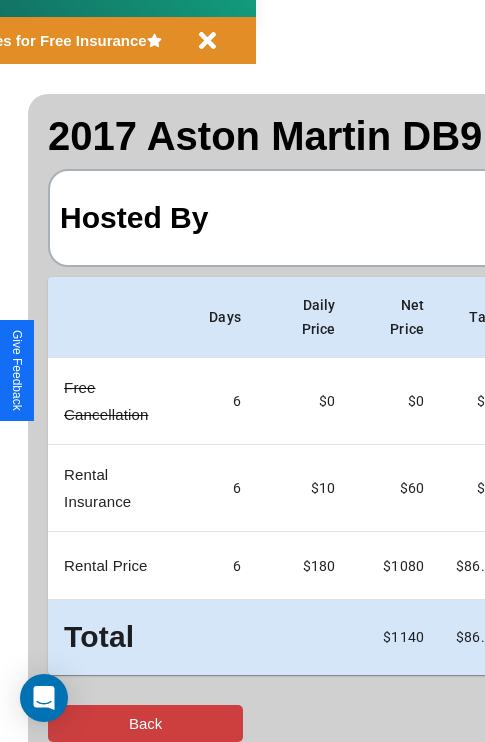 click on "Back" at bounding box center (145, 723) 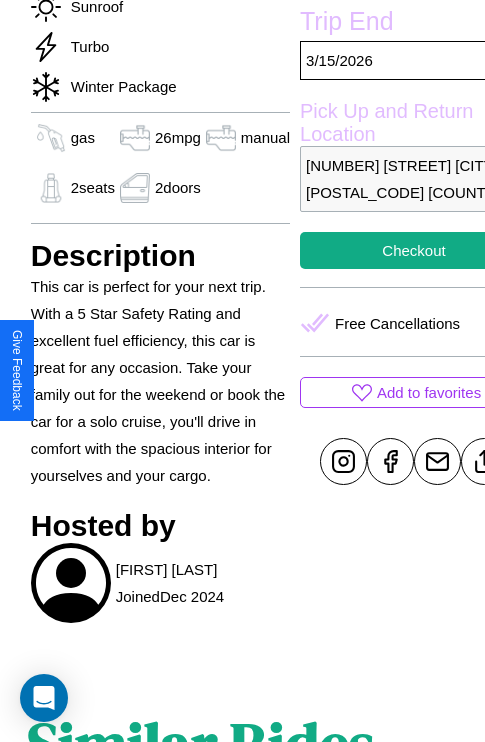 scroll, scrollTop: 710, scrollLeft: 48, axis: both 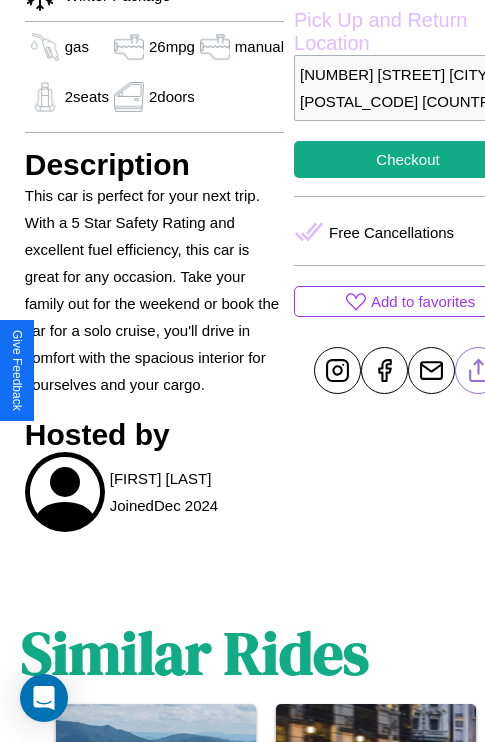 click 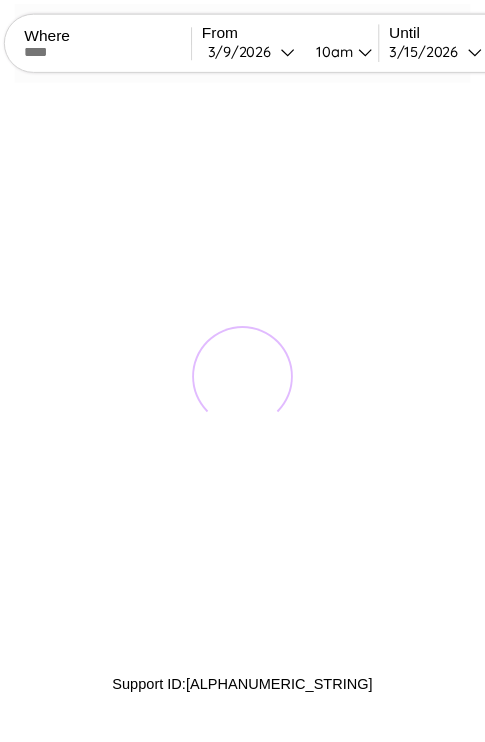 scroll, scrollTop: 0, scrollLeft: 0, axis: both 